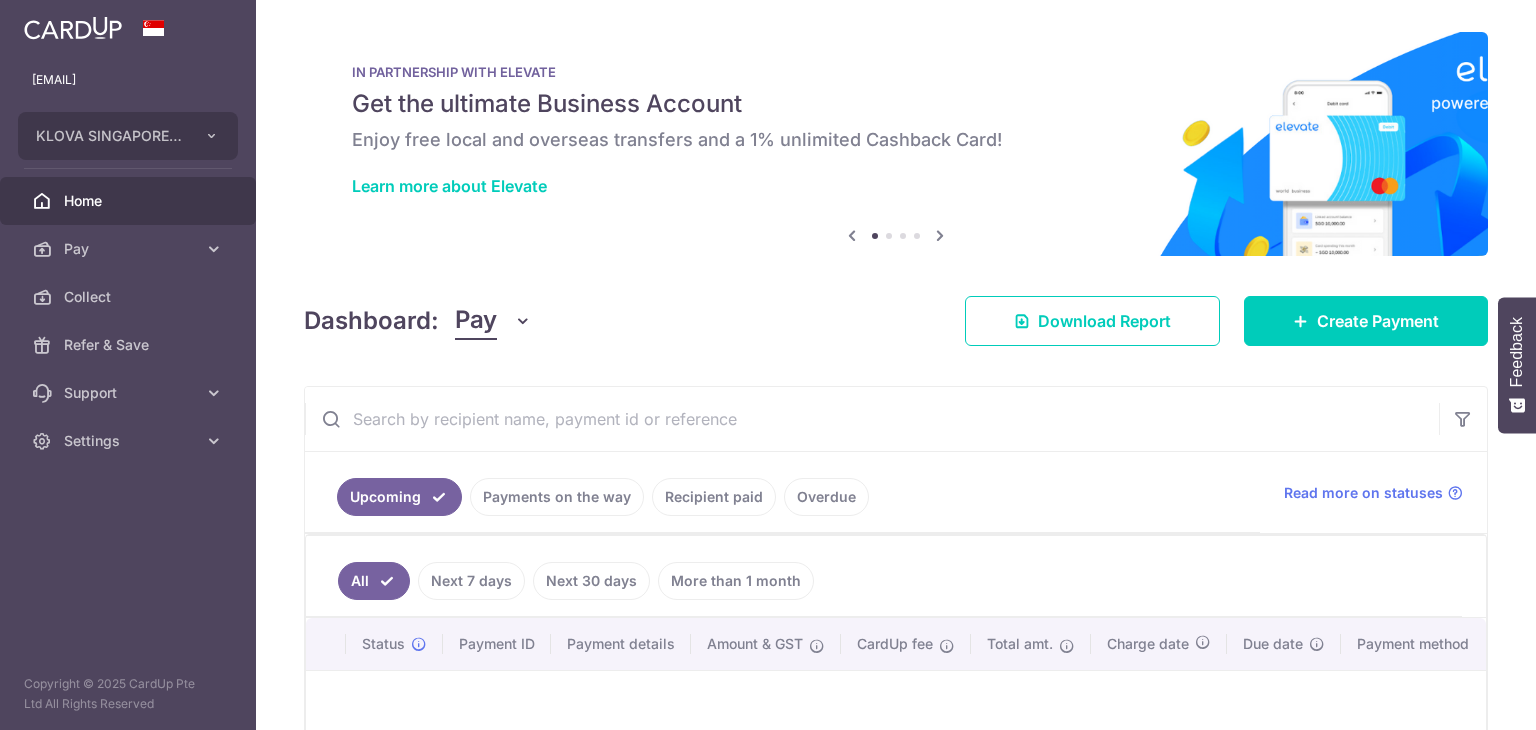 scroll, scrollTop: 0, scrollLeft: 0, axis: both 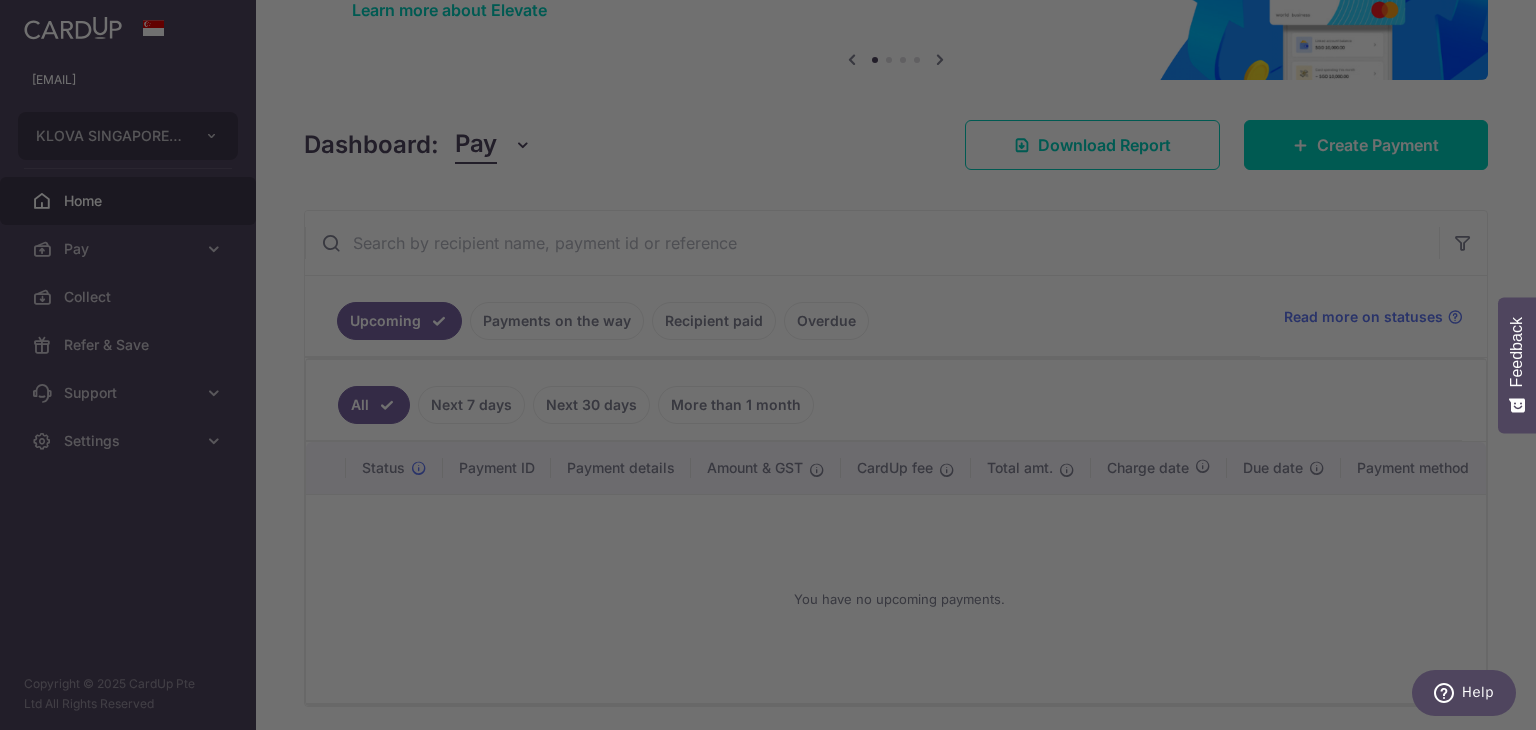 click at bounding box center (775, 368) 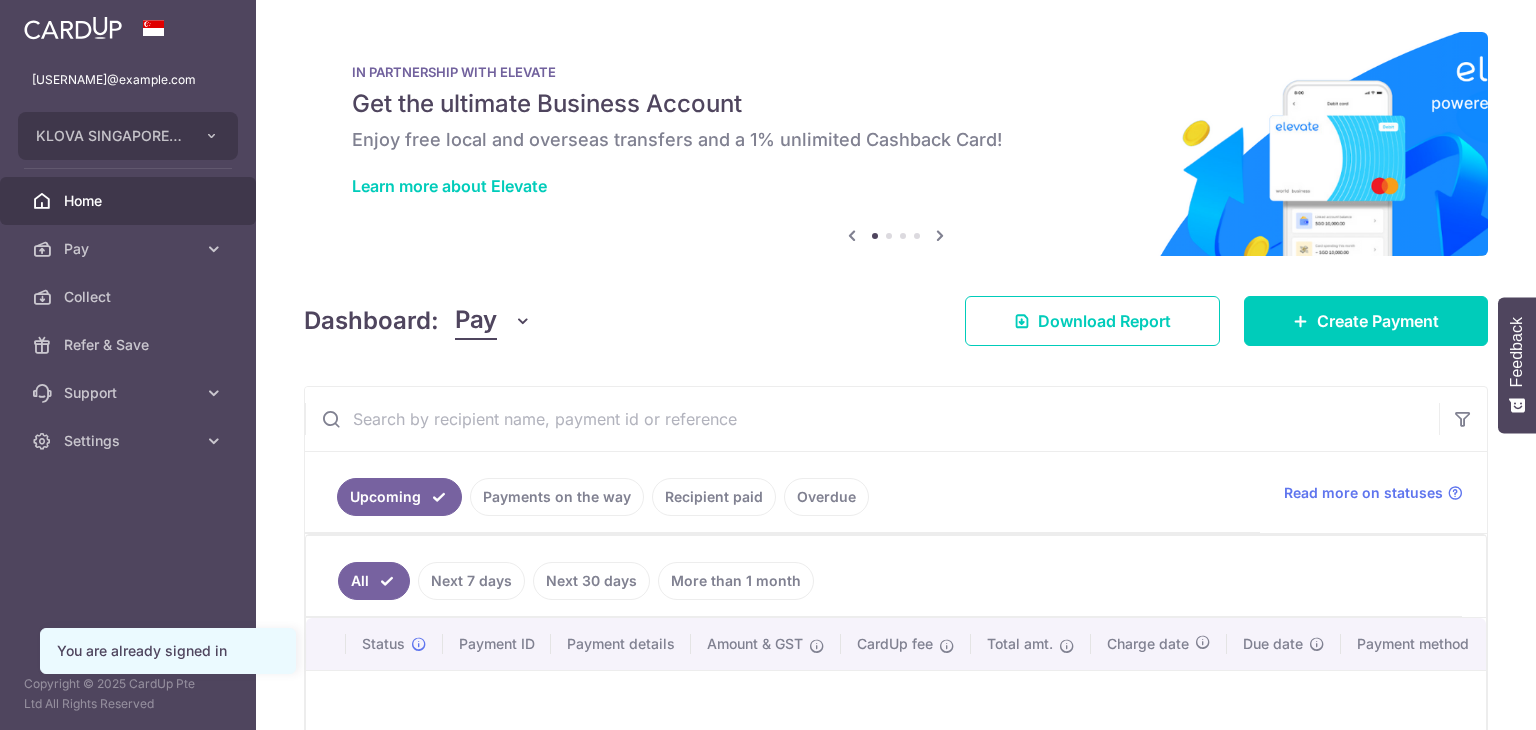 scroll, scrollTop: 0, scrollLeft: 0, axis: both 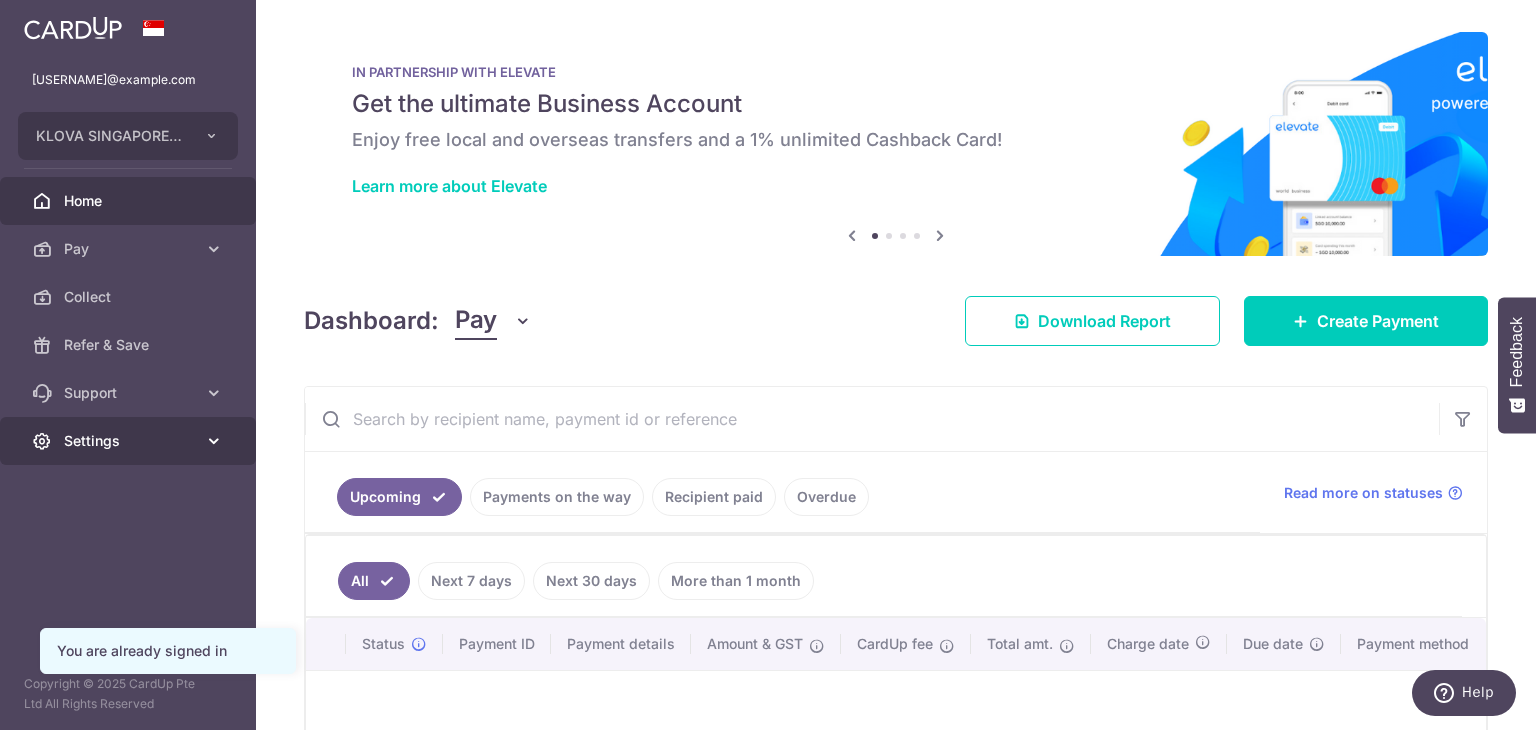 click on "Settings" at bounding box center (128, 441) 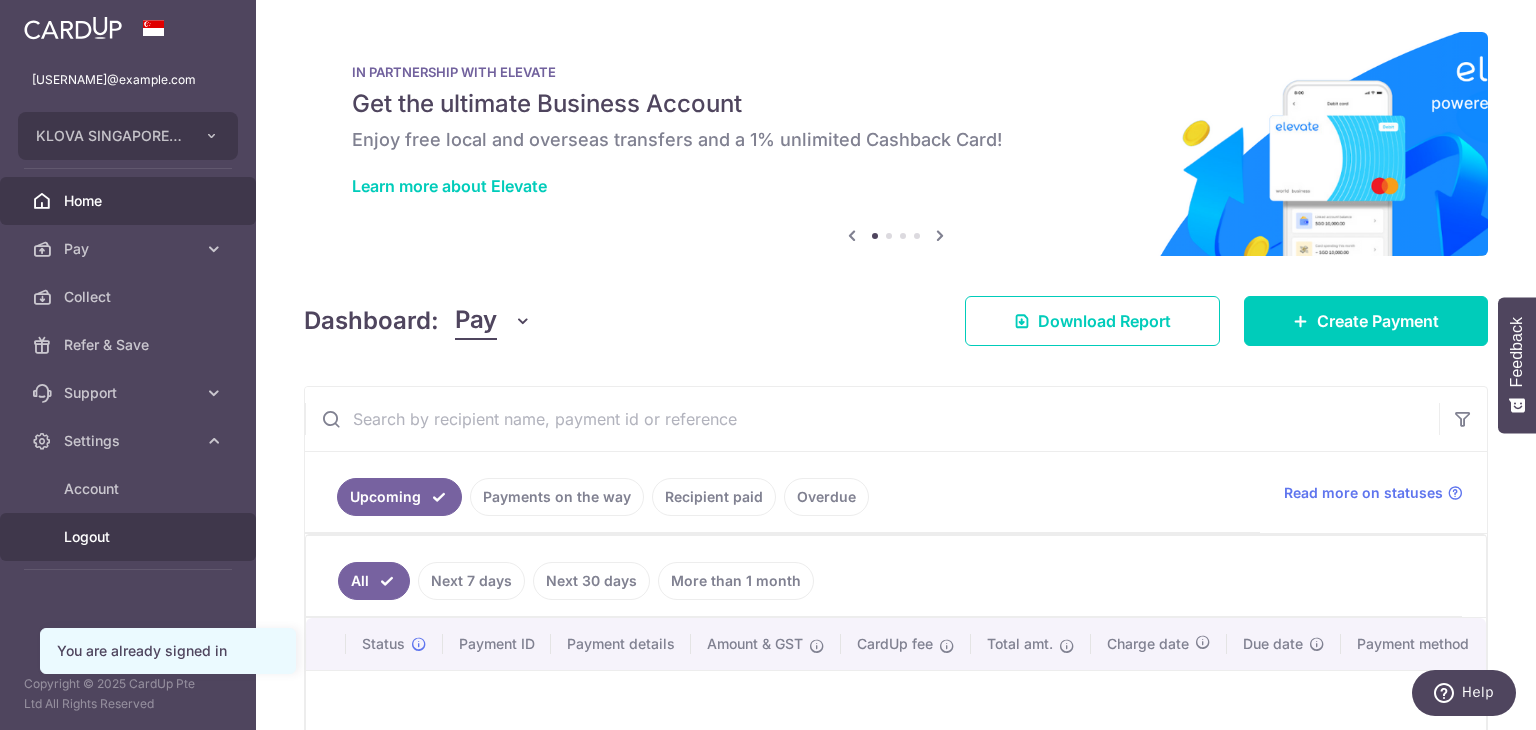 click on "Logout" at bounding box center (130, 537) 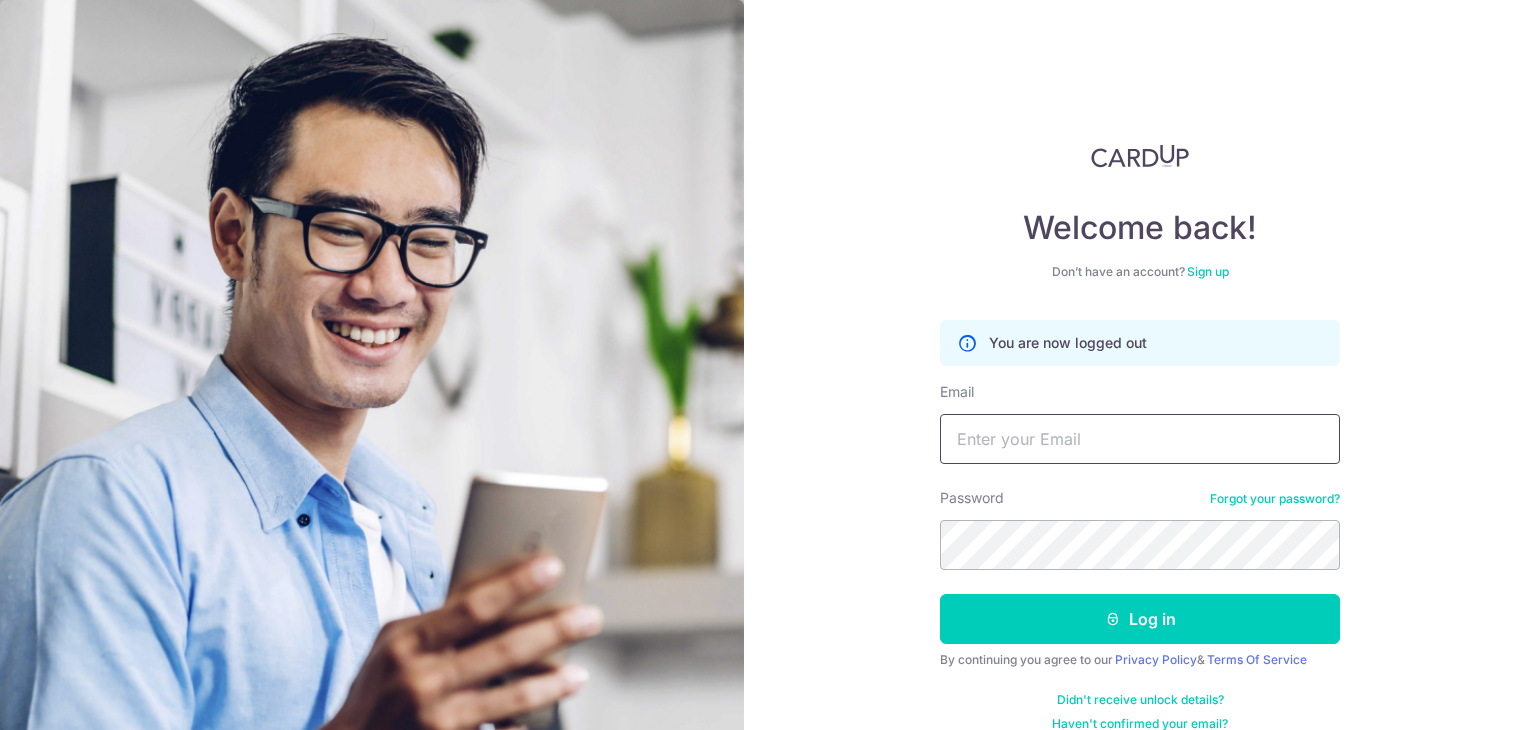 scroll, scrollTop: 0, scrollLeft: 0, axis: both 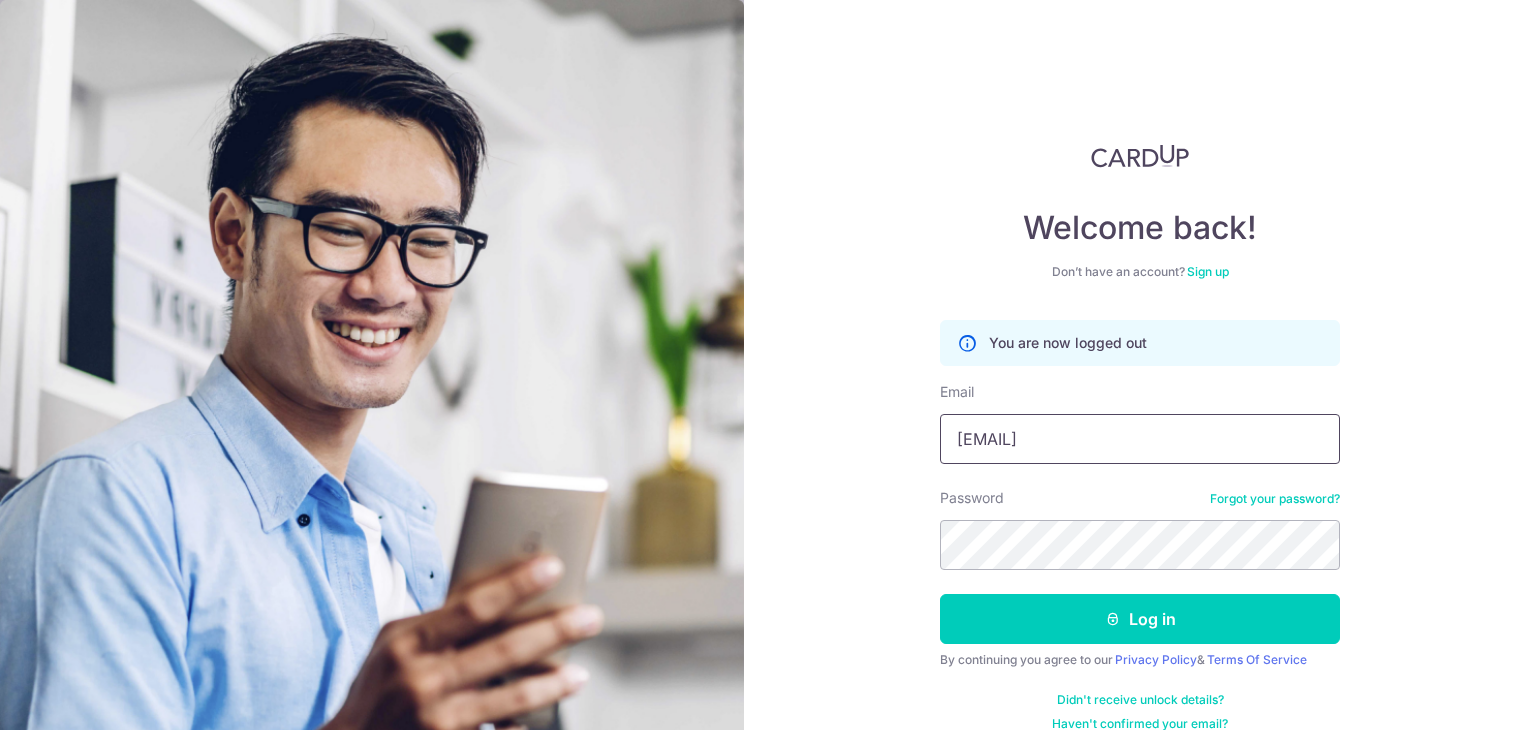 click on "Jolyne@starkeliving.com" at bounding box center [1140, 439] 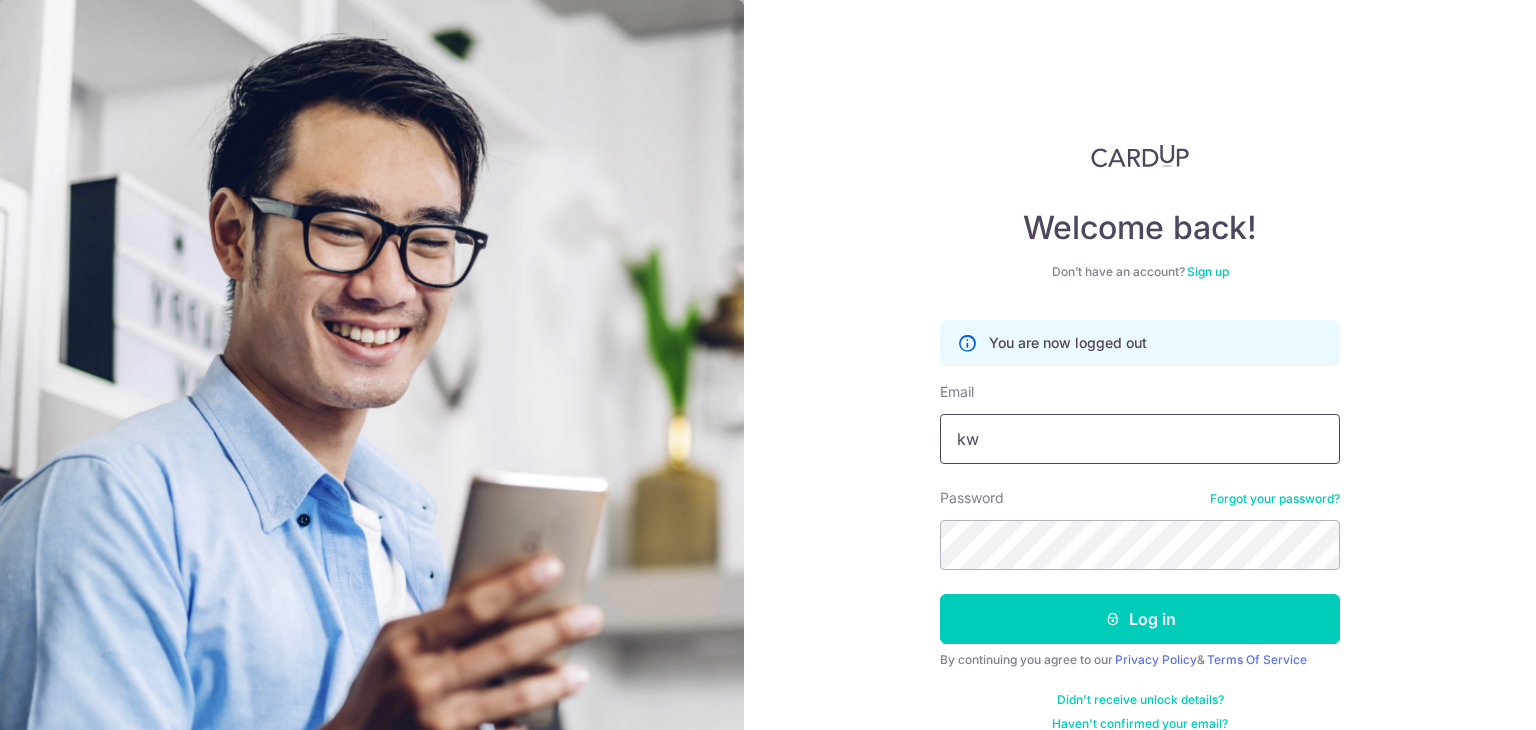 type on "kwekseowhong@hotmail.com" 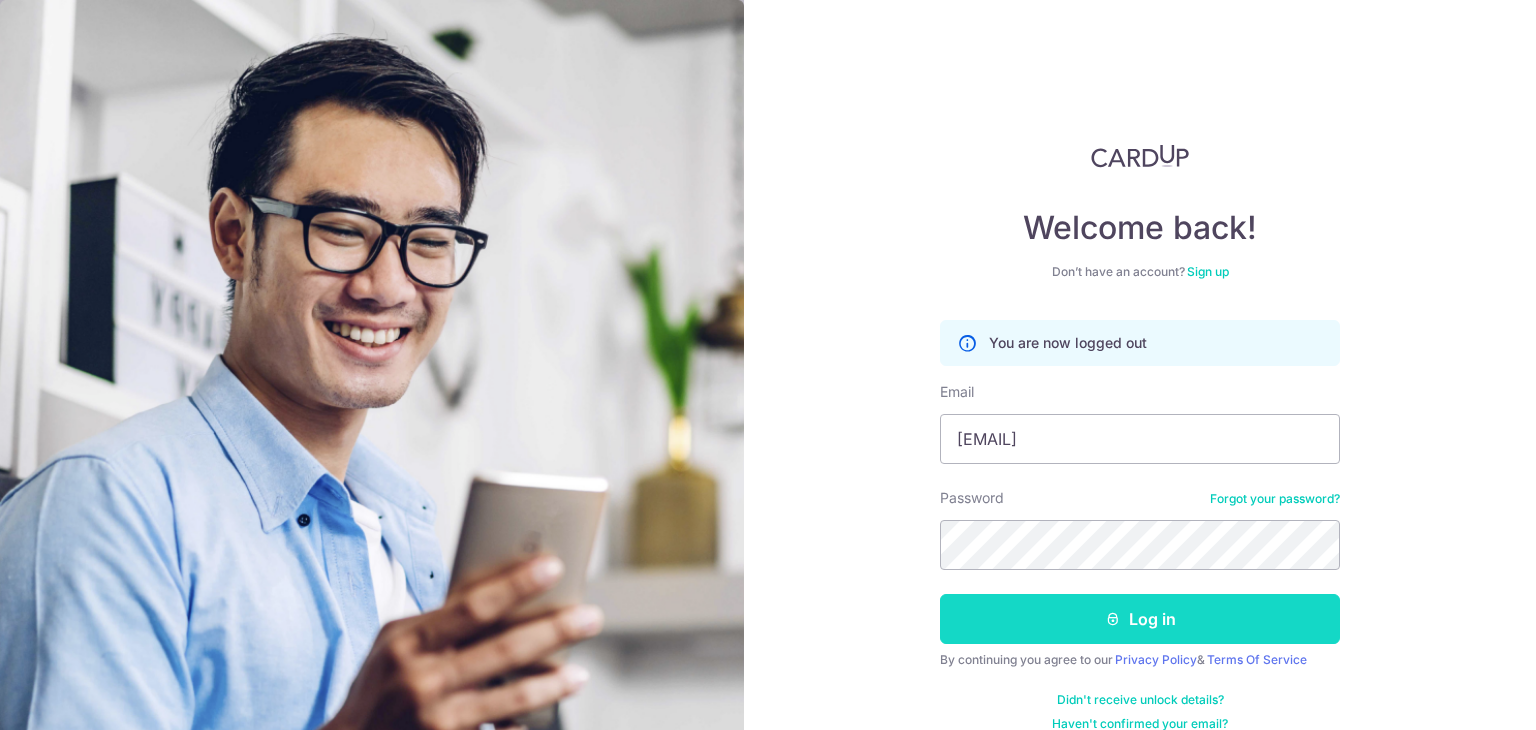 click on "Log in" at bounding box center [1140, 619] 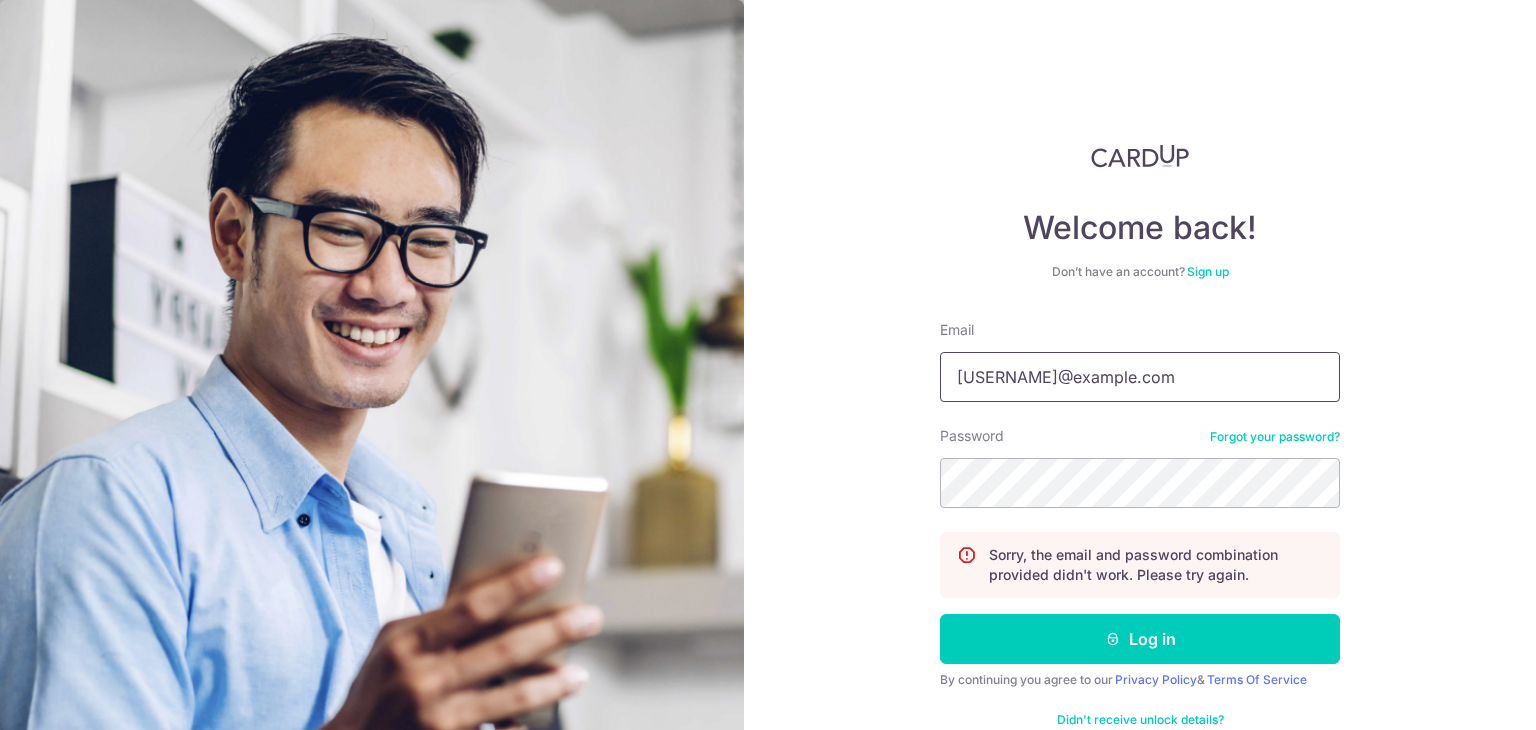 scroll, scrollTop: 0, scrollLeft: 0, axis: both 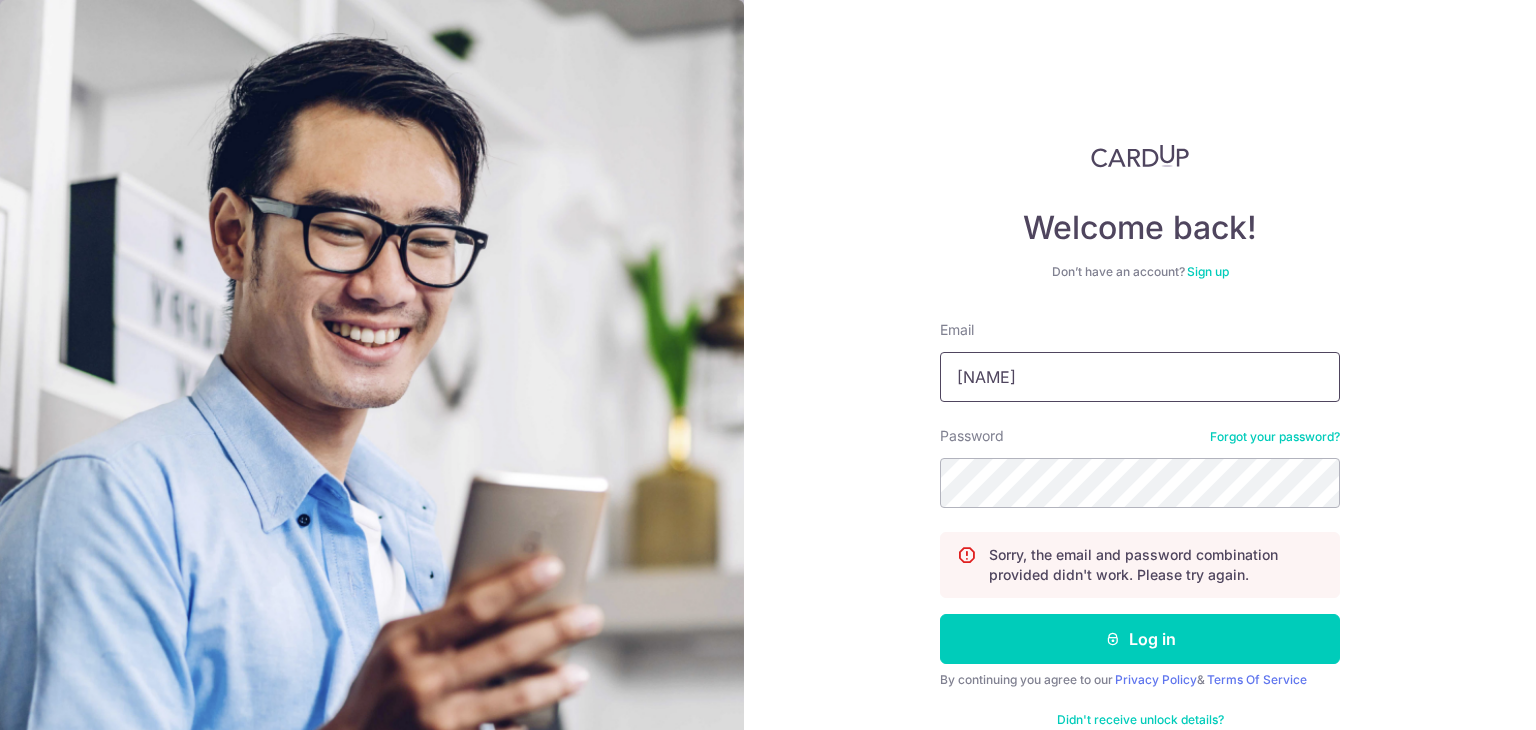 type on "[USERNAME]@example.com" 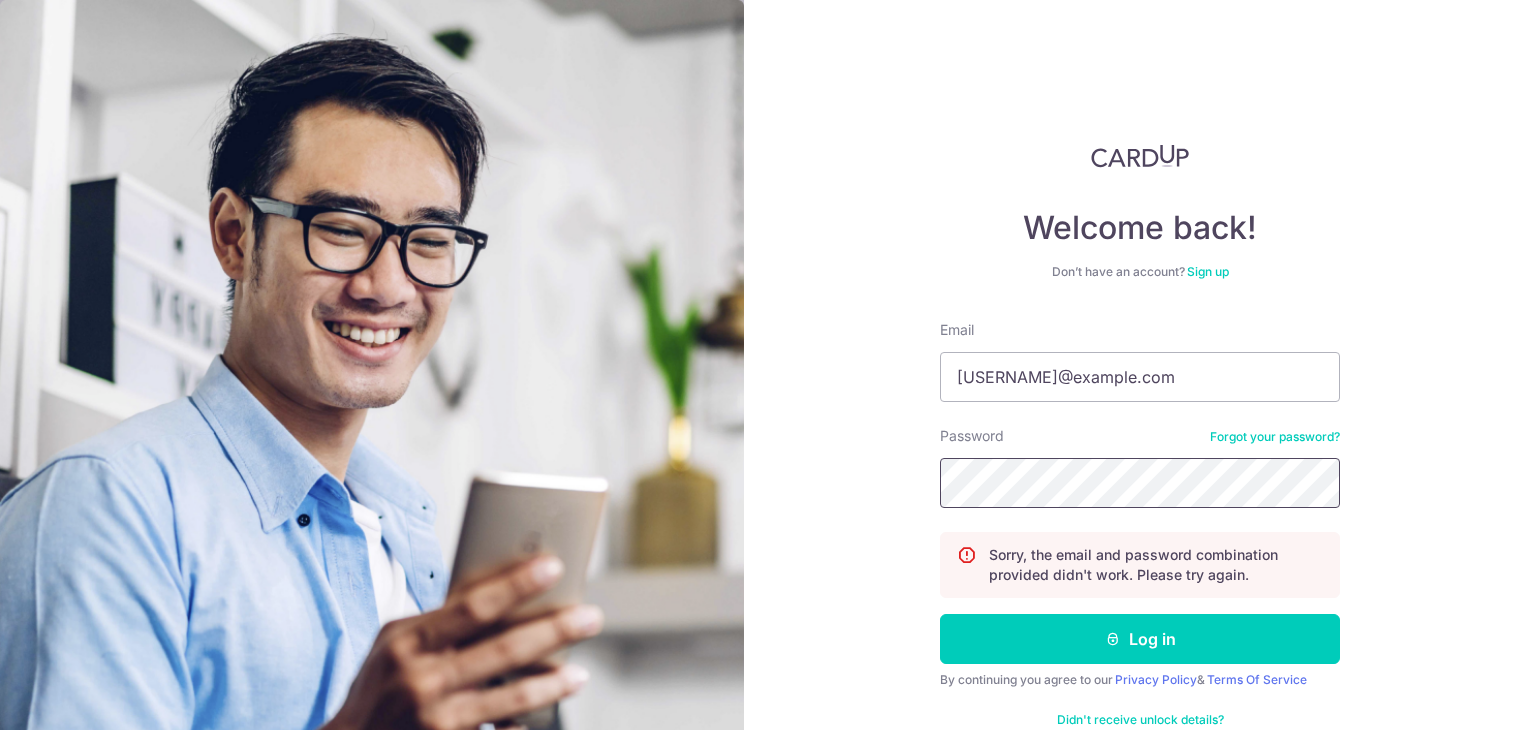 click on "Log in" at bounding box center (1140, 639) 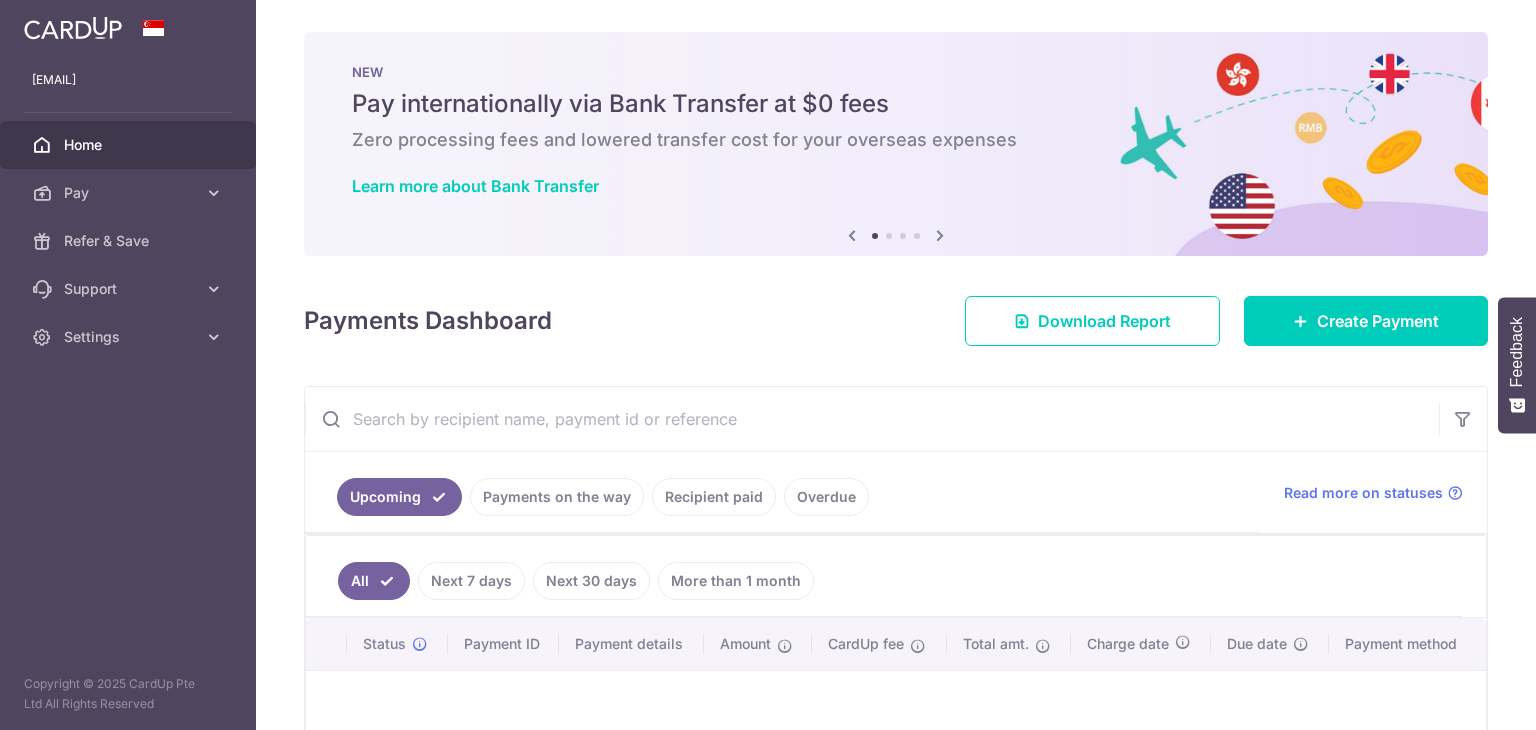 scroll, scrollTop: 0, scrollLeft: 0, axis: both 